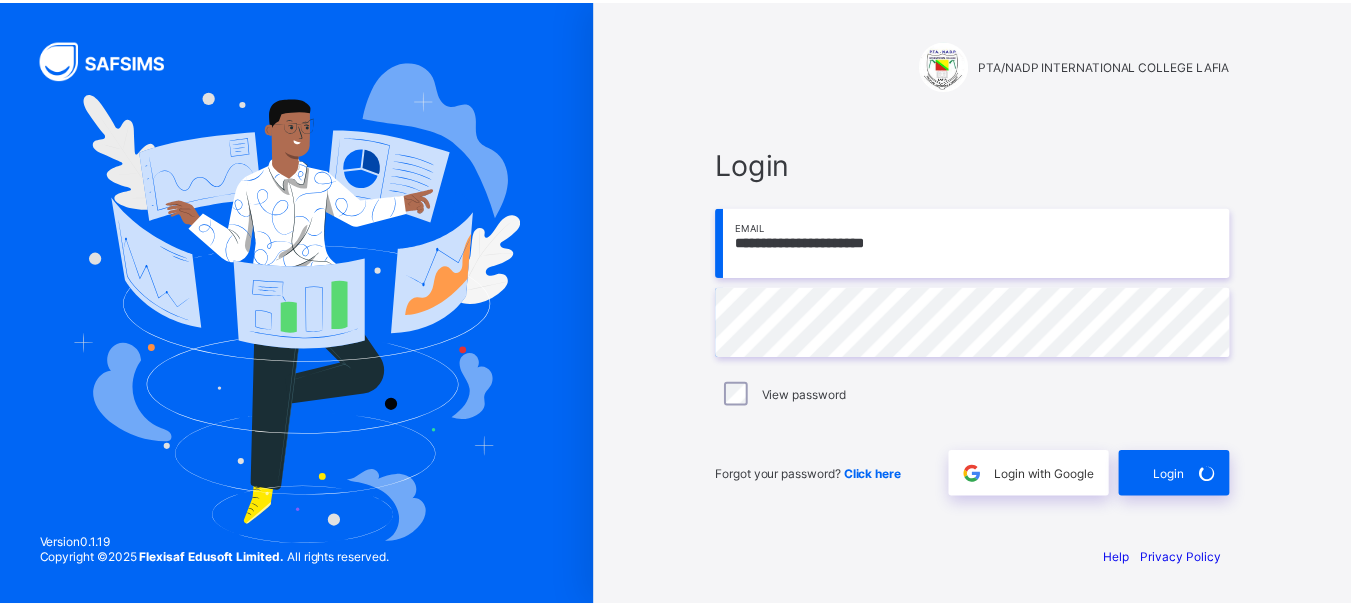 scroll, scrollTop: 0, scrollLeft: 0, axis: both 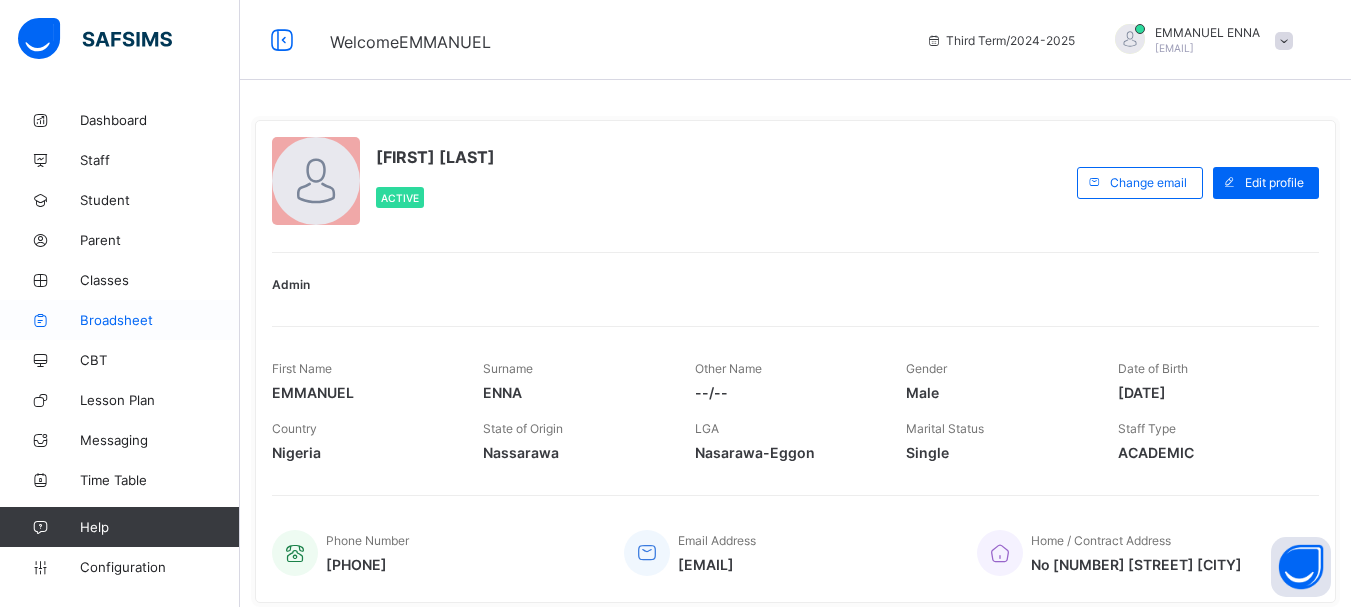 click on "Broadsheet" at bounding box center (160, 320) 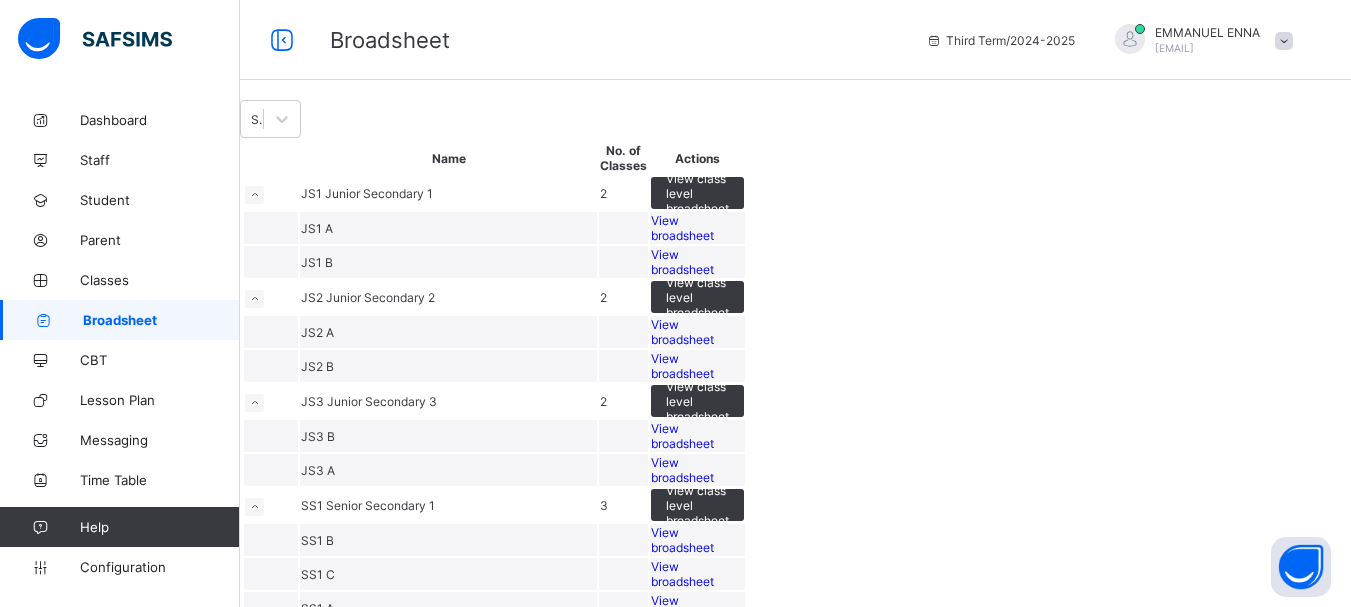 click on "View broadsheet" at bounding box center (682, 228) 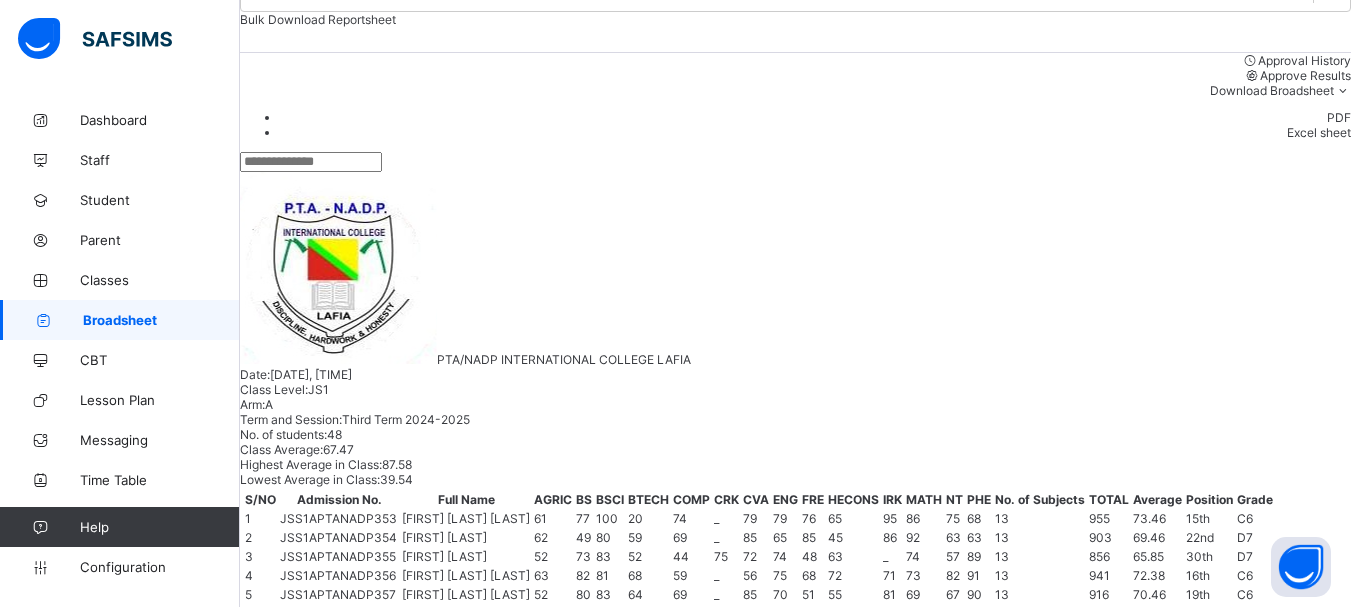 scroll, scrollTop: 269, scrollLeft: 0, axis: vertical 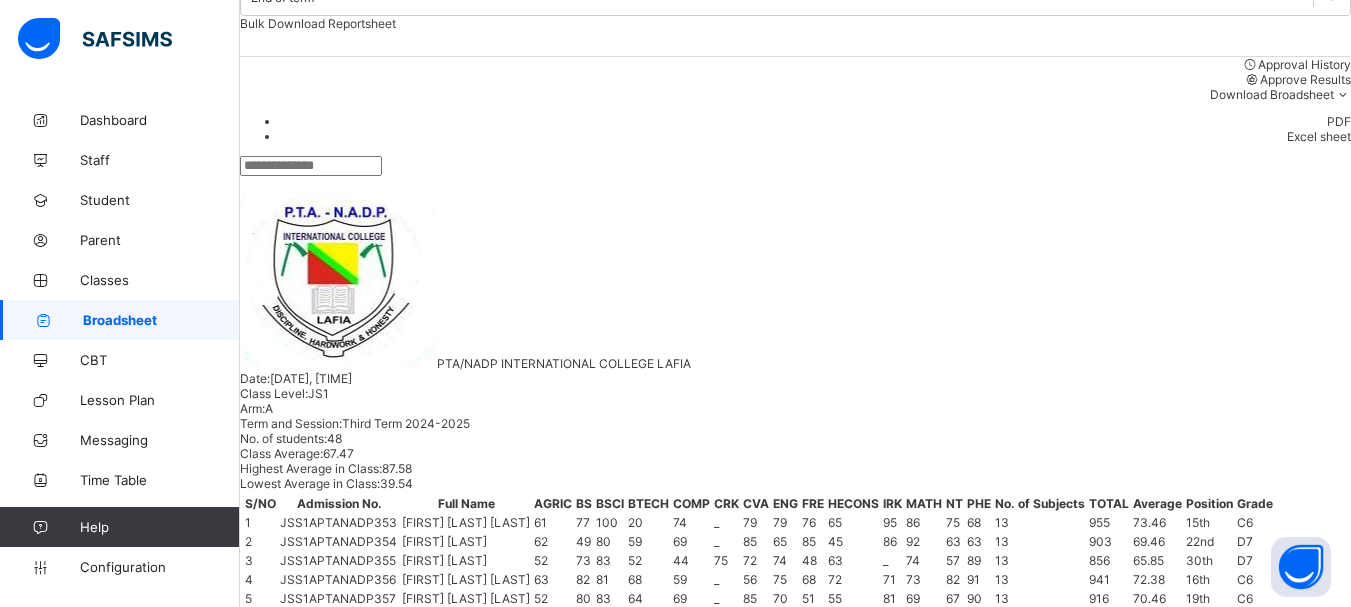 click on "[FIRST] [LAST] [LAST]" at bounding box center [383, 1055] 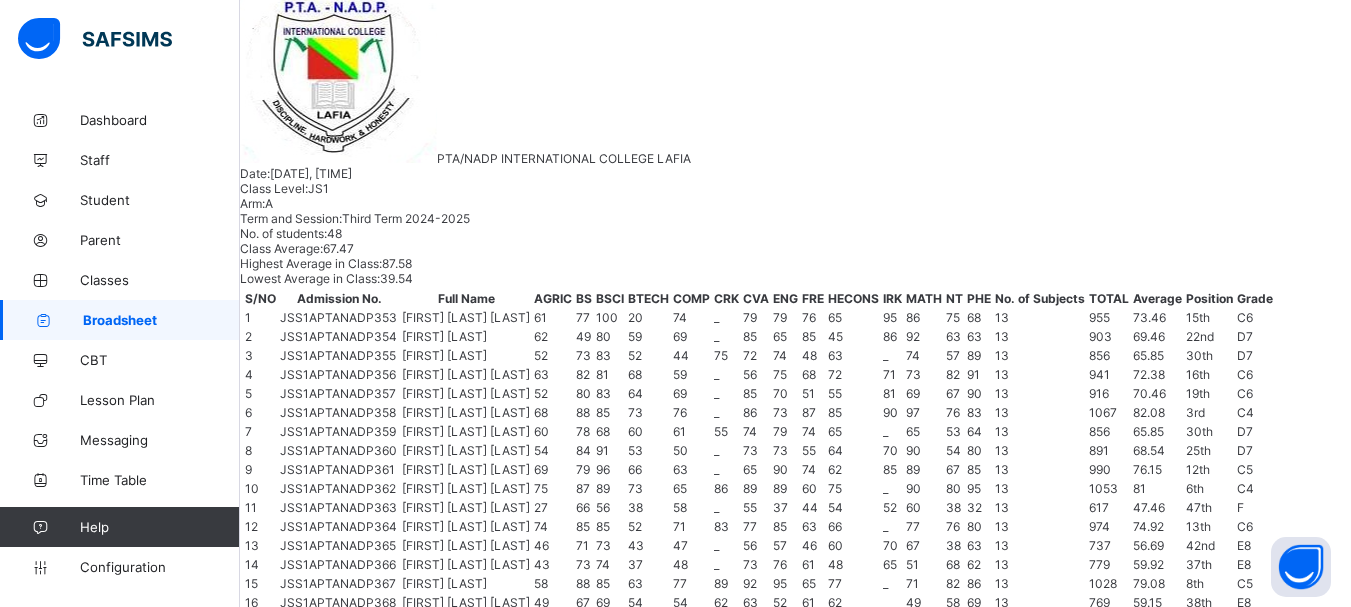 scroll, scrollTop: 658, scrollLeft: 0, axis: vertical 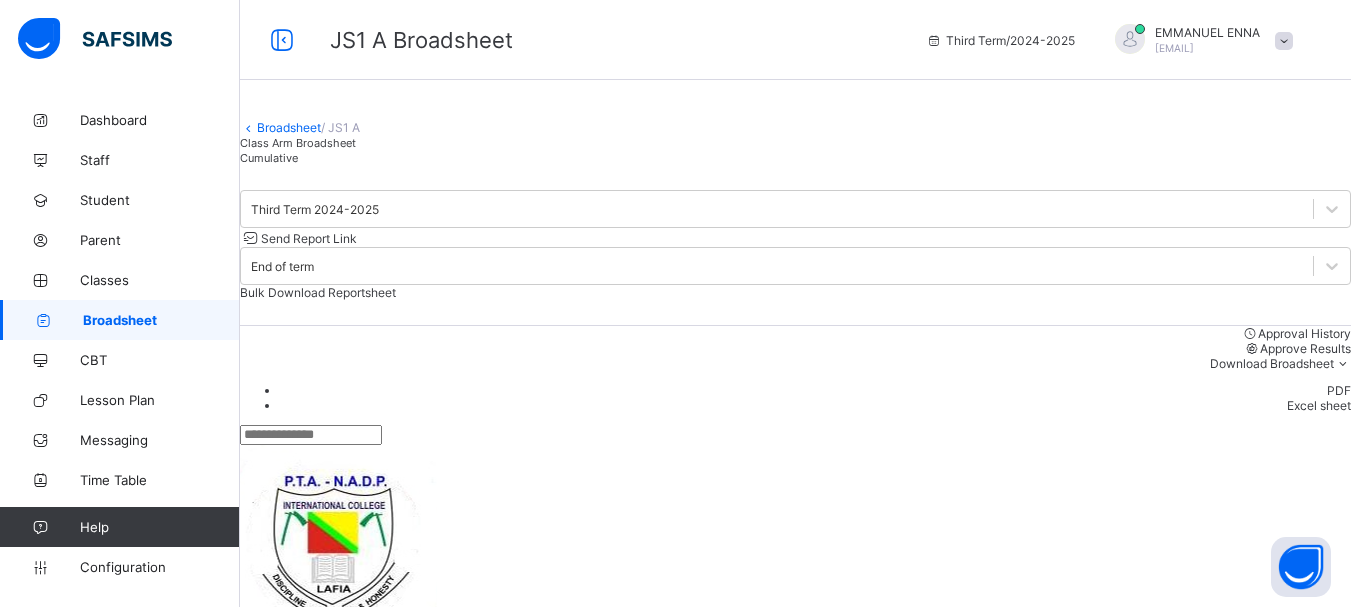 click on "Close" at bounding box center (795, 4319) 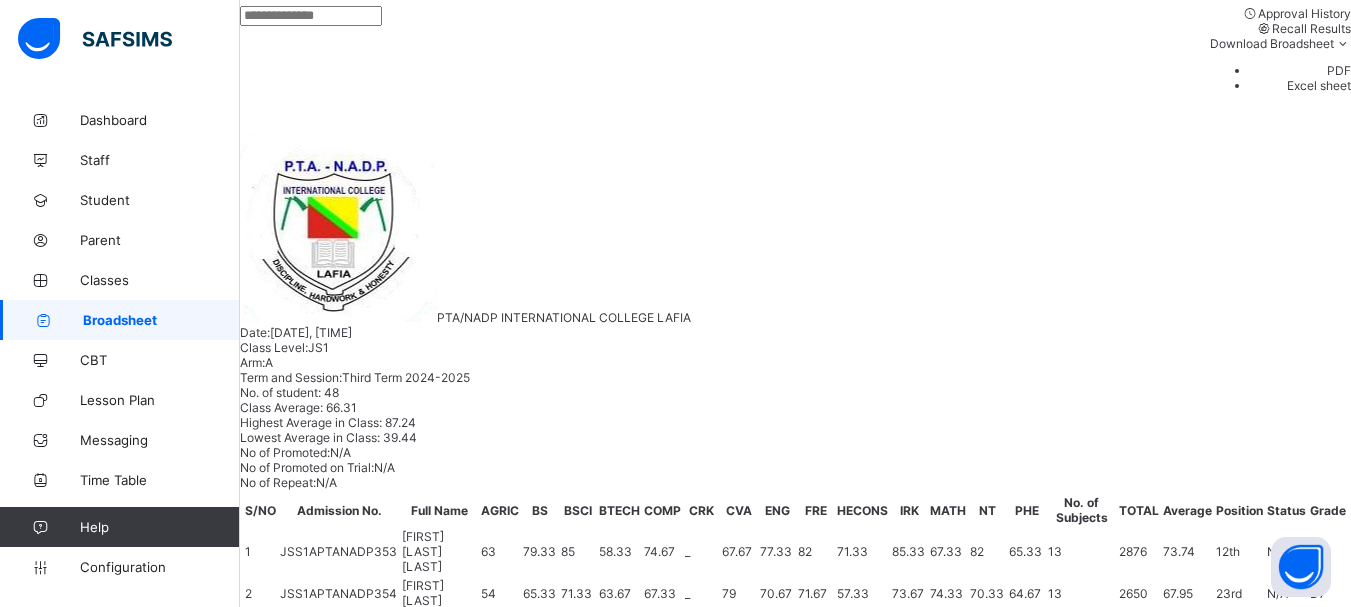 scroll, scrollTop: 343, scrollLeft: 0, axis: vertical 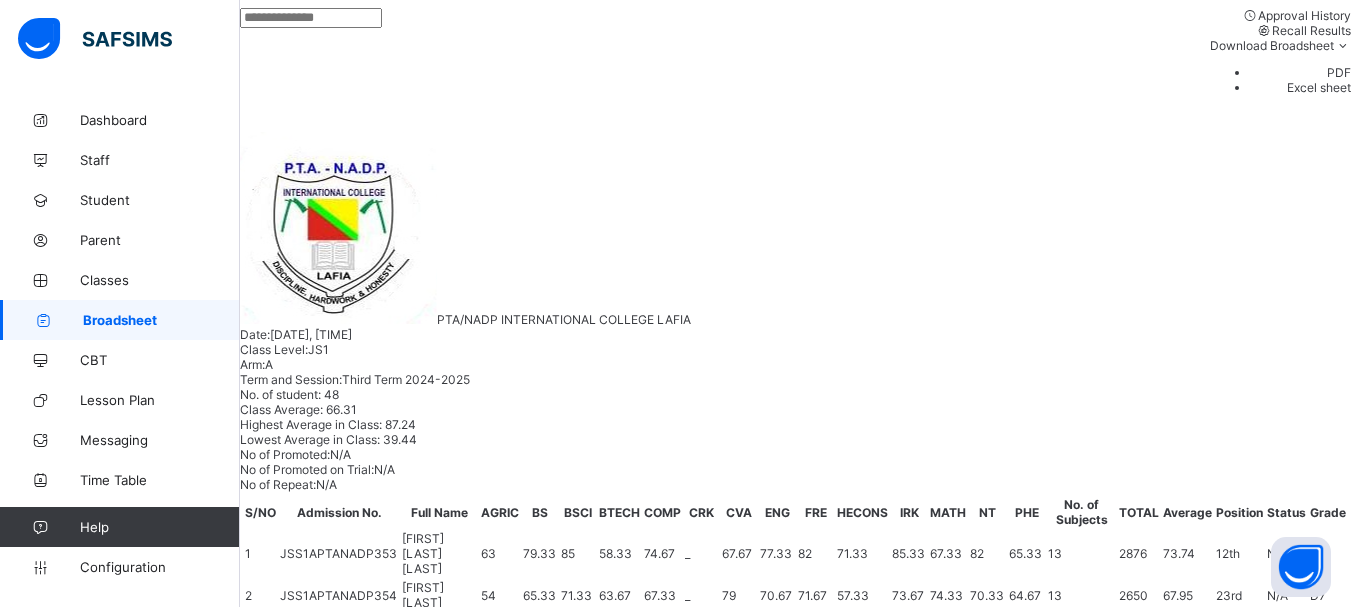 click on "[FIRST] [LAST] [LAST]" at bounding box center (381, 2798) 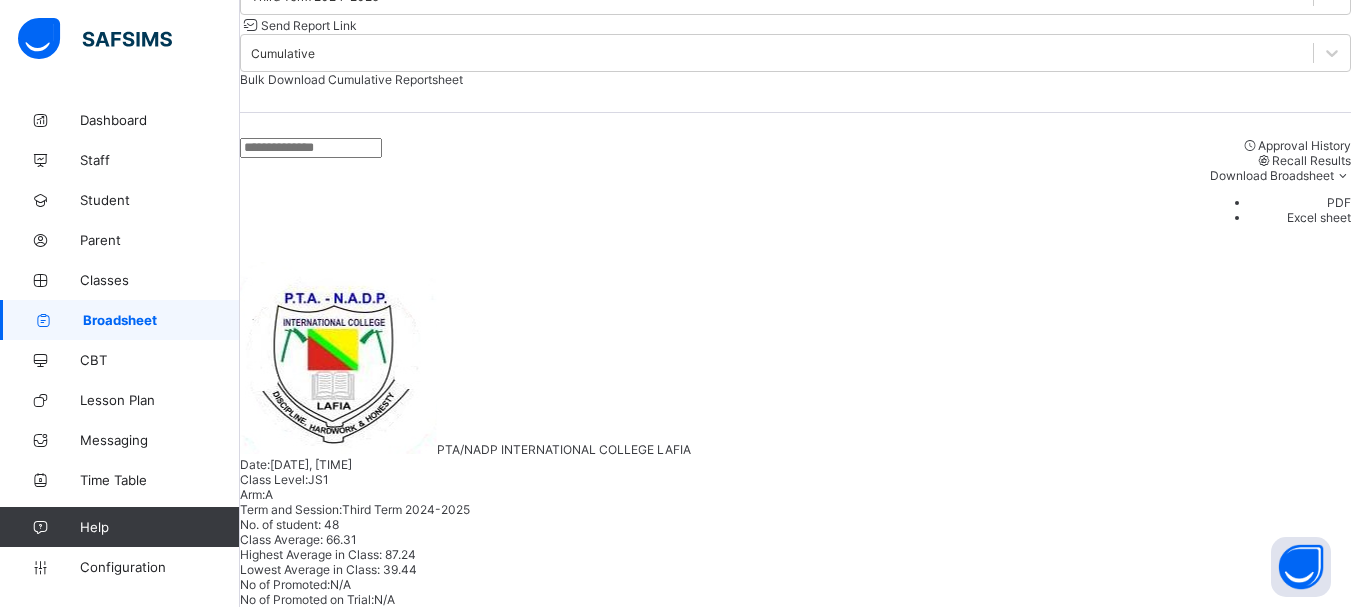 scroll, scrollTop: 0, scrollLeft: 0, axis: both 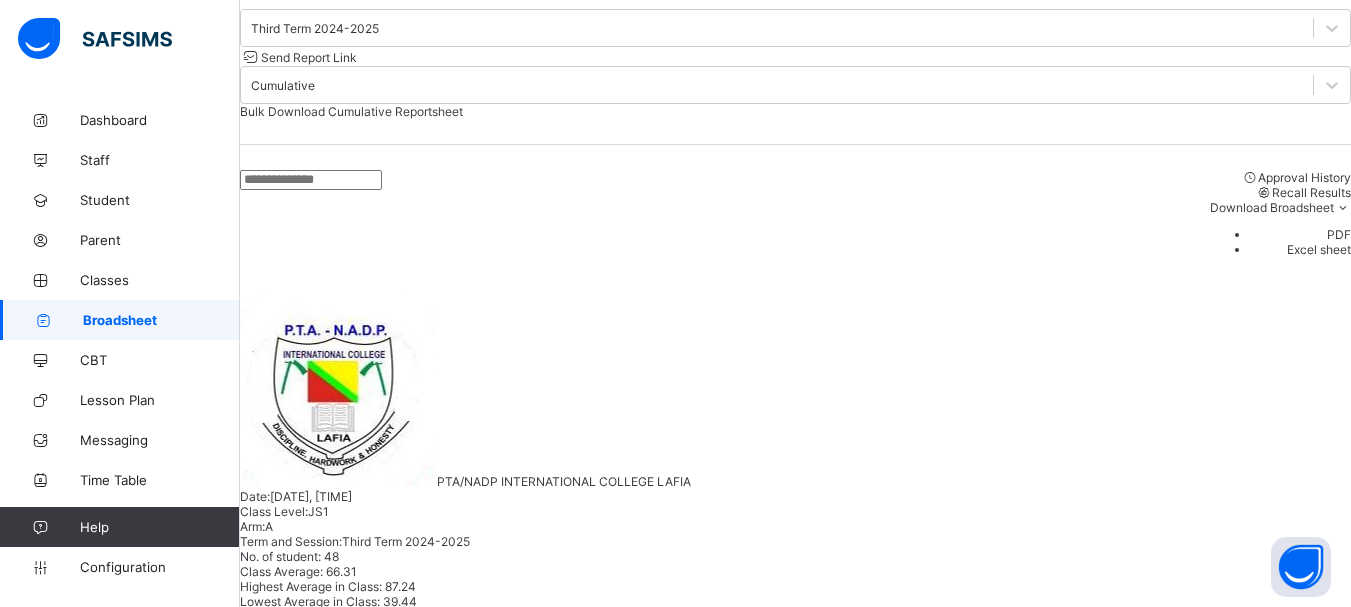 click at bounding box center [1239, 2927] 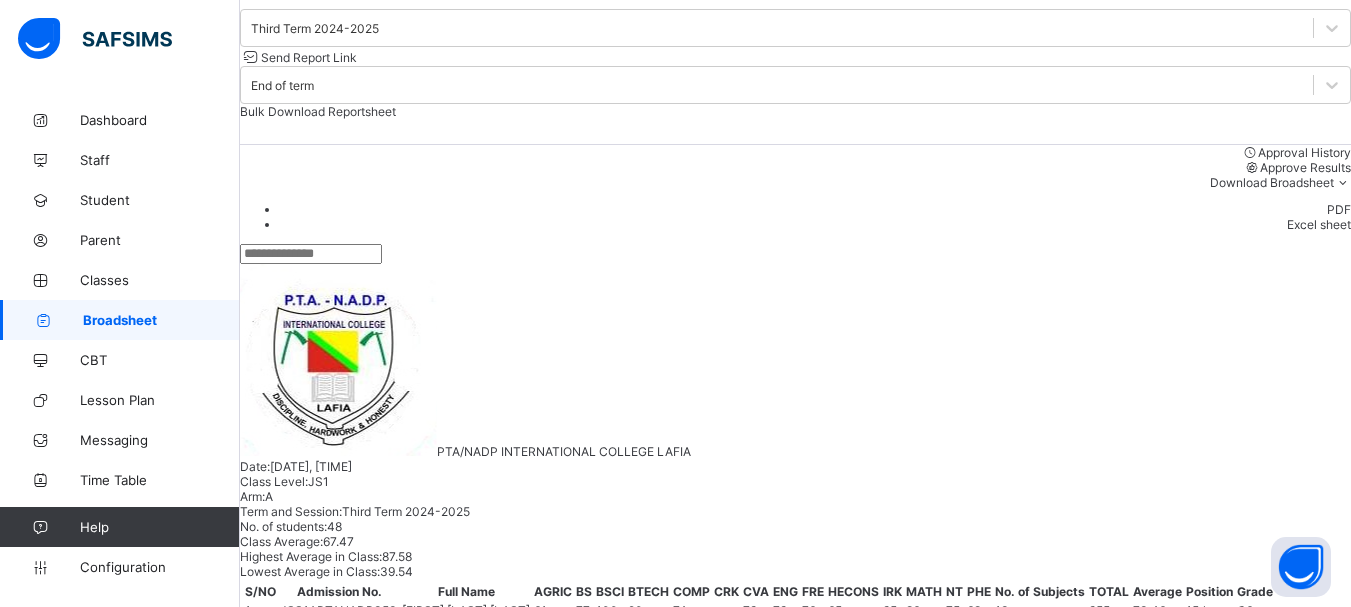 click on "Class Arm Broadsheet" at bounding box center [795, -39] 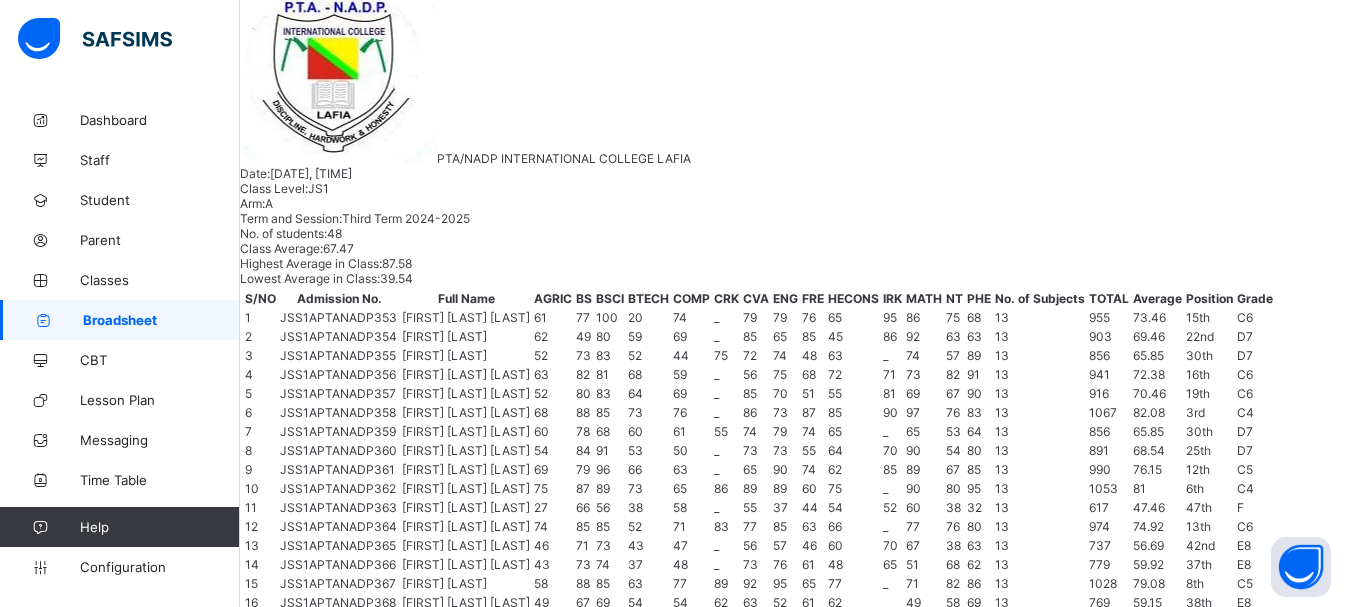 scroll, scrollTop: 0, scrollLeft: 873, axis: horizontal 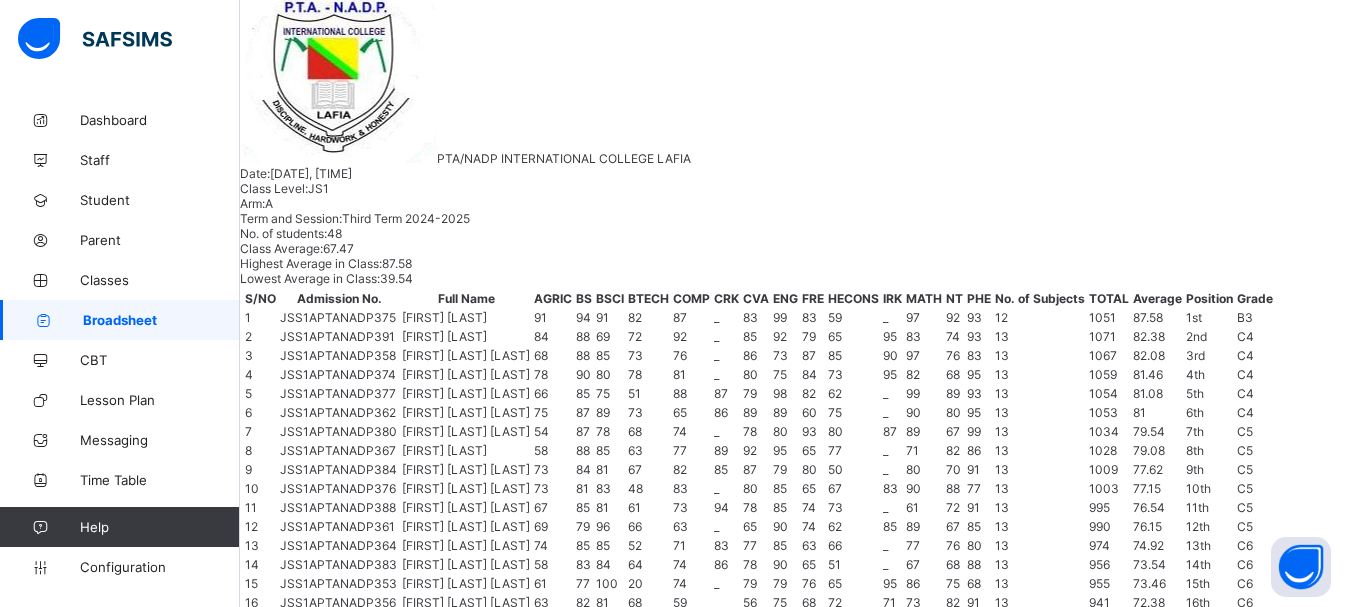 click at bounding box center (1278, 817) 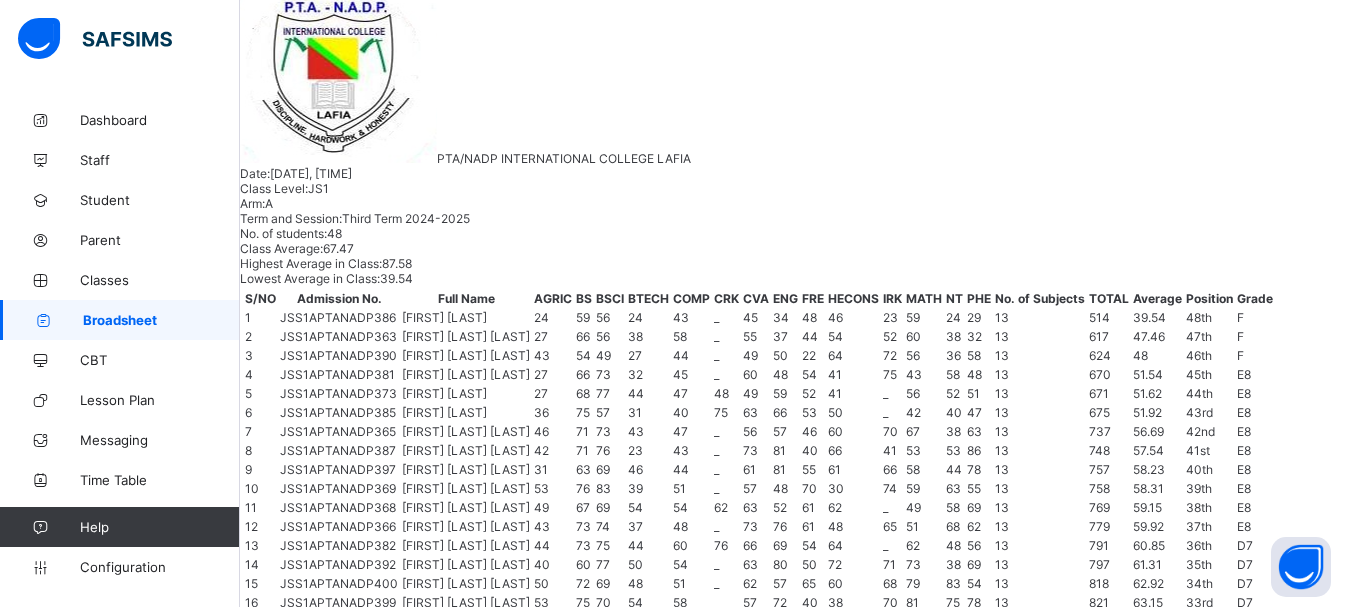 click on "[FIRST] [LAST]" at bounding box center (377, 848) 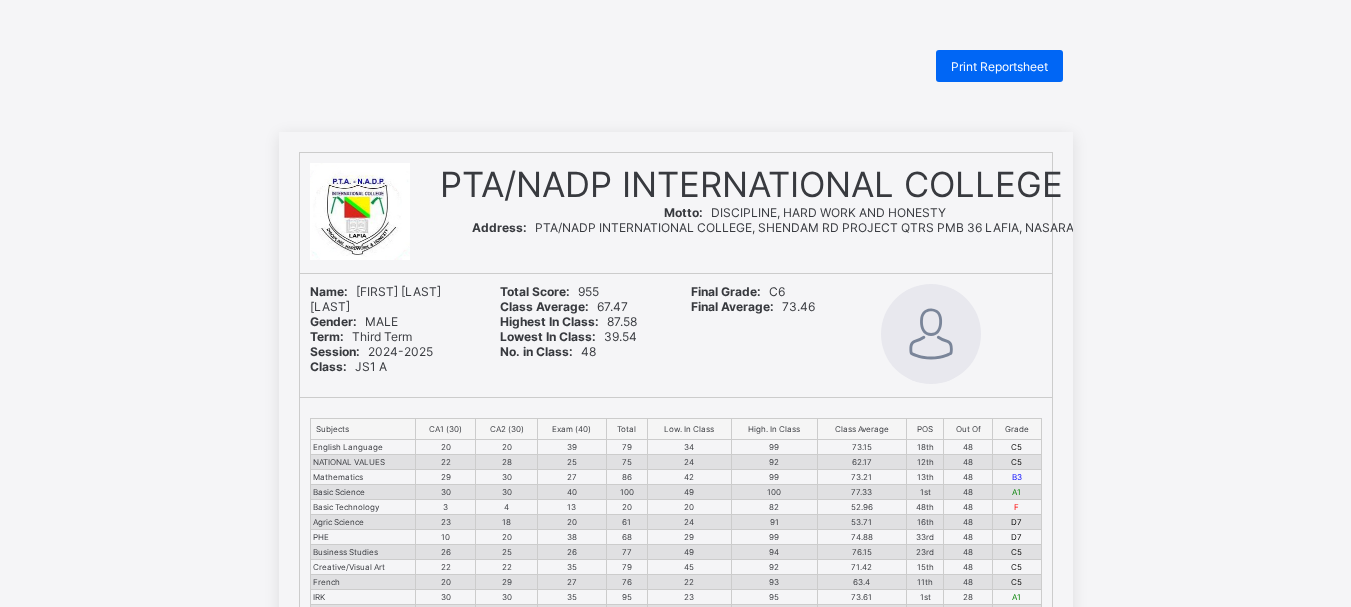 scroll, scrollTop: 0, scrollLeft: 0, axis: both 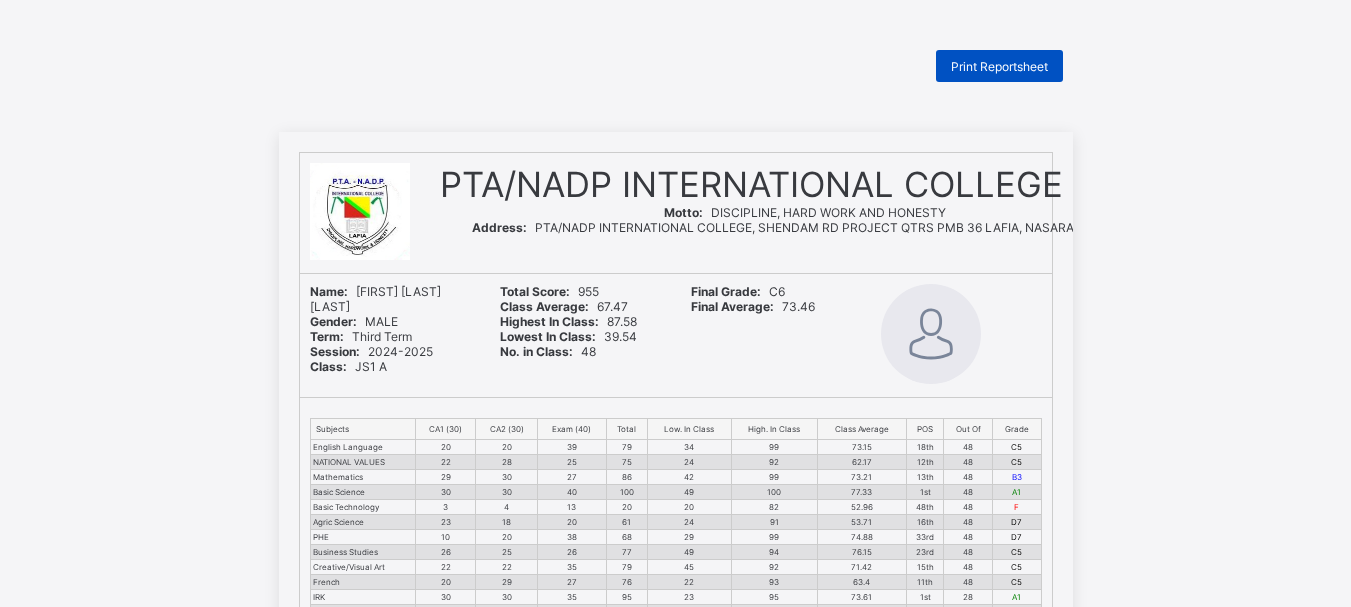click on "Print Reportsheet" at bounding box center (999, 66) 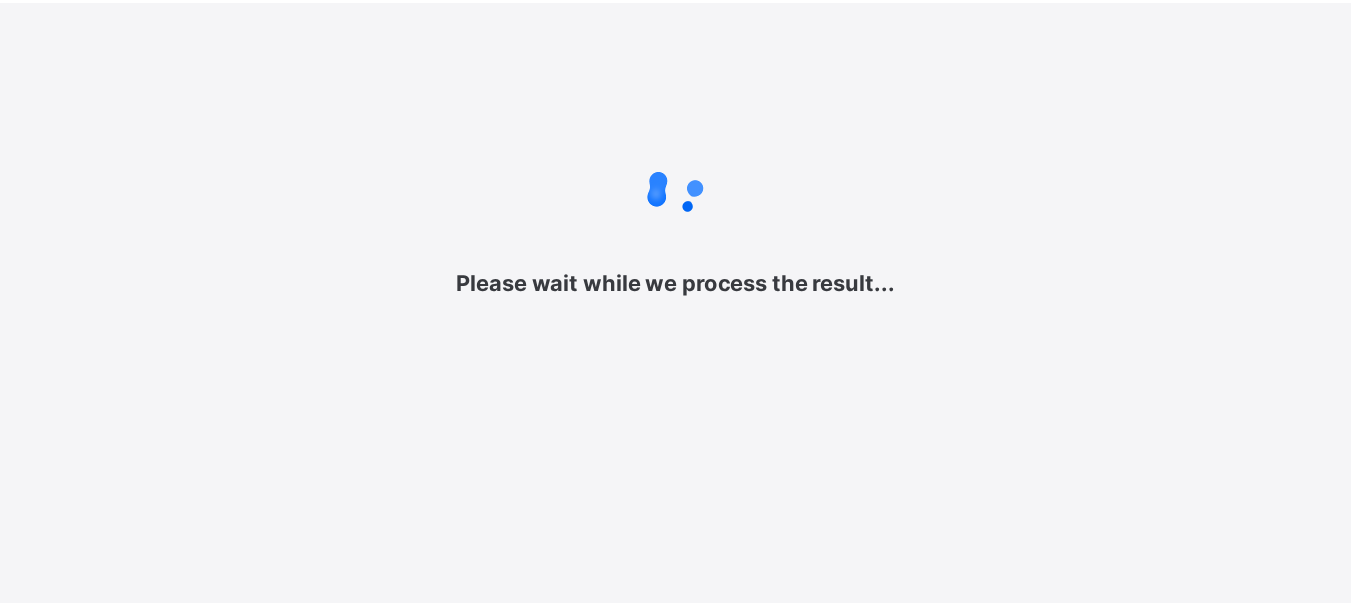 scroll, scrollTop: 0, scrollLeft: 0, axis: both 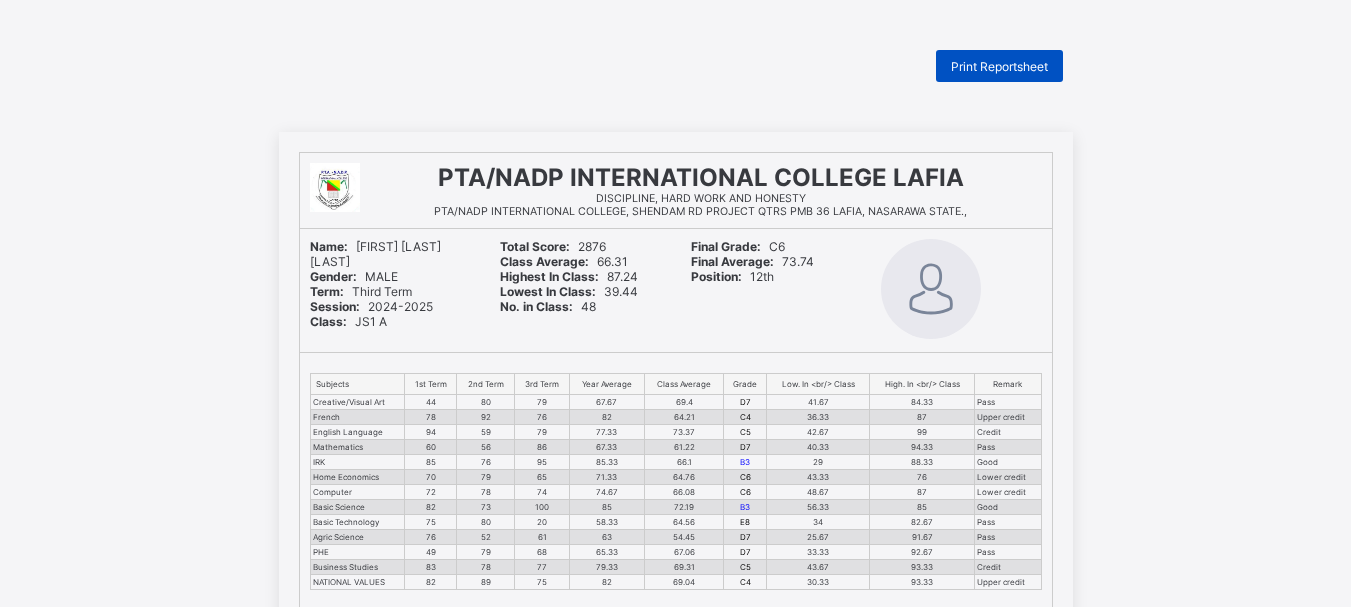 click on "Print Reportsheet" at bounding box center (999, 66) 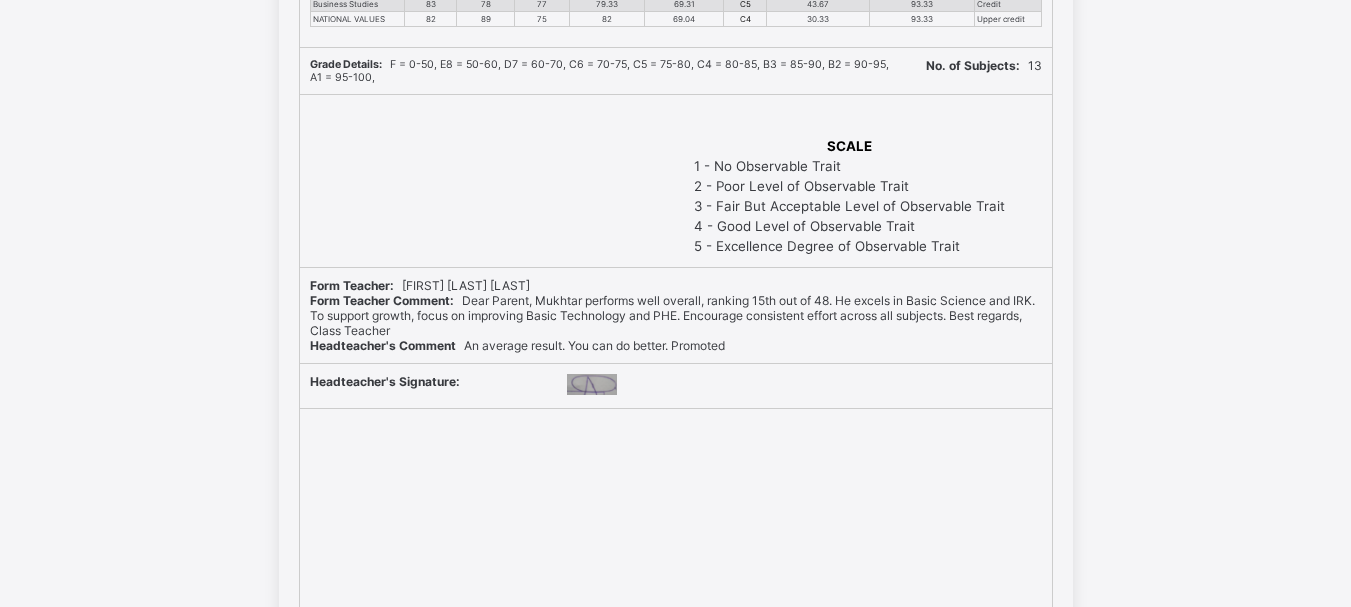 scroll, scrollTop: 0, scrollLeft: 0, axis: both 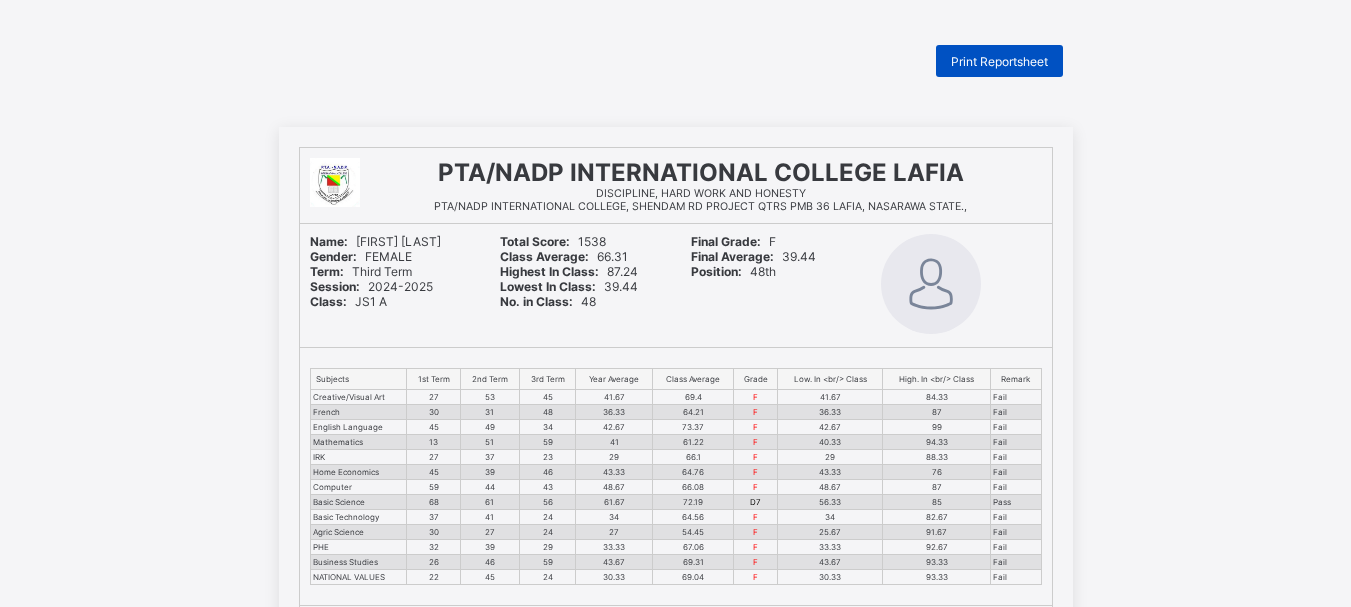 click on "Print Reportsheet" at bounding box center [999, 61] 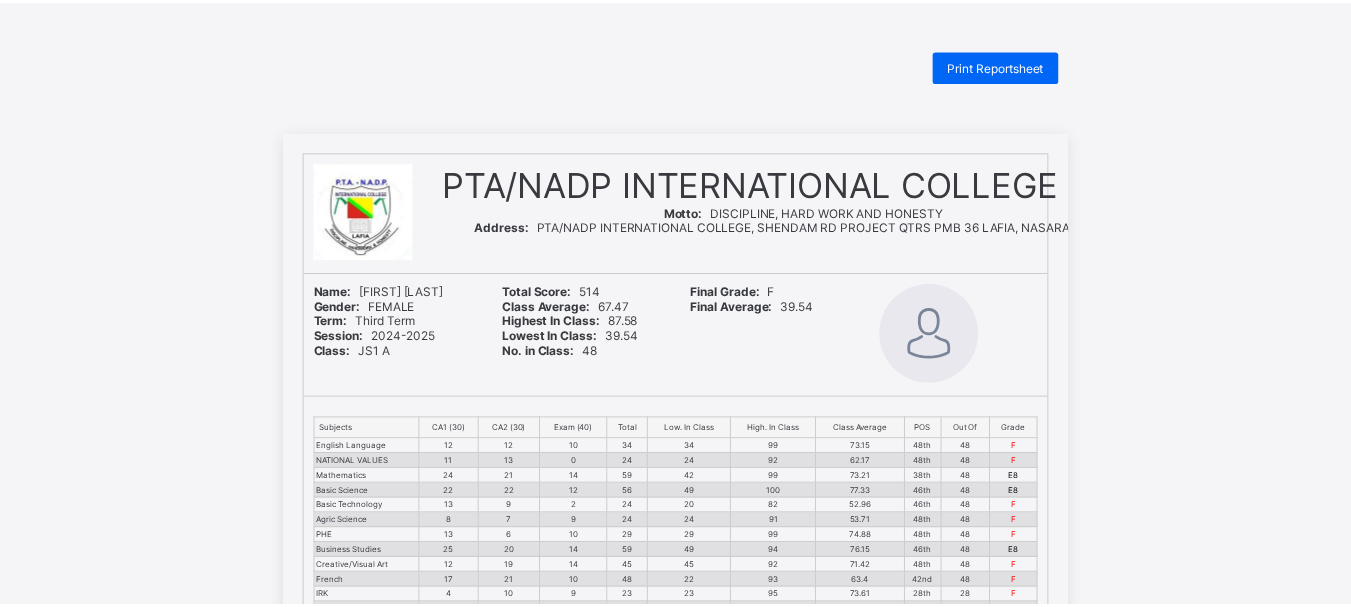 scroll, scrollTop: 0, scrollLeft: 0, axis: both 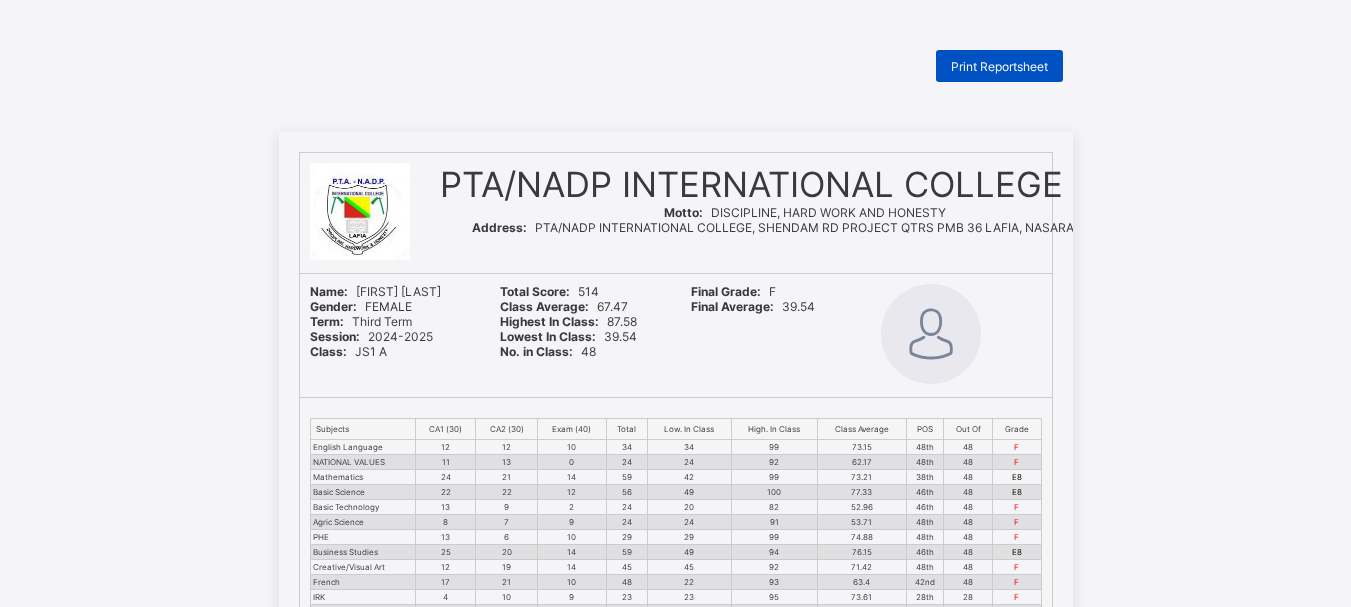 click on "Print Reportsheet" at bounding box center [999, 66] 